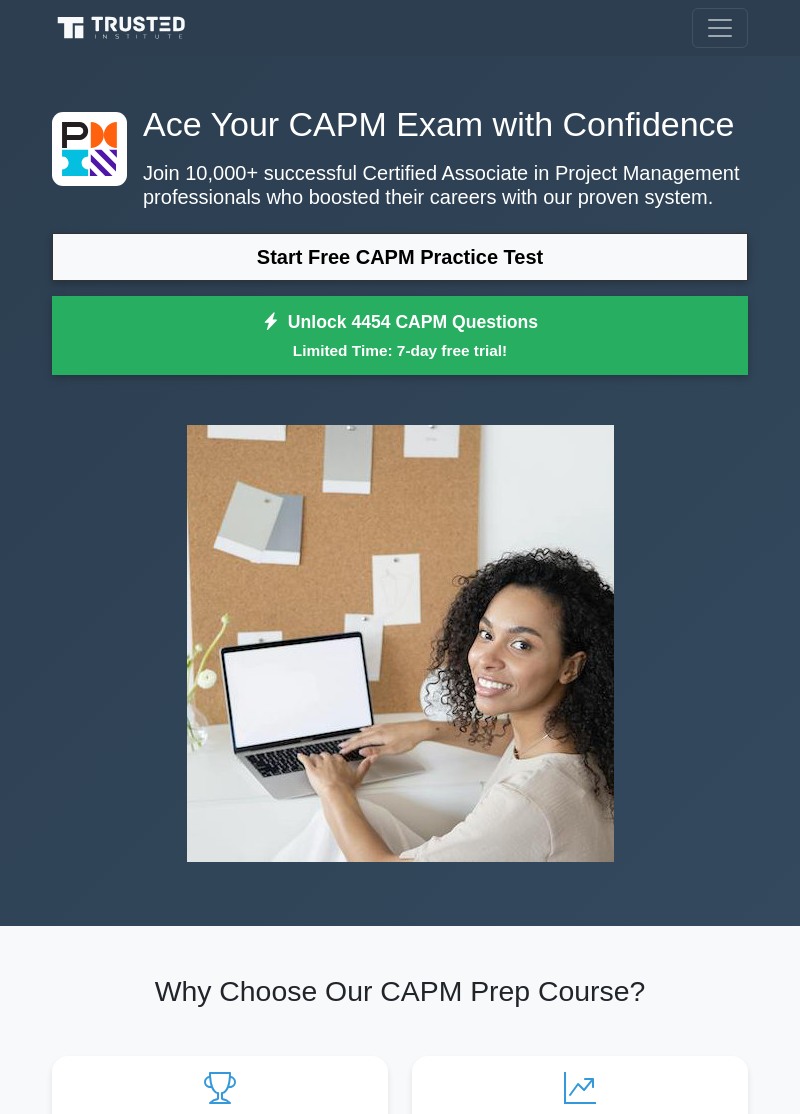 scroll, scrollTop: 202, scrollLeft: 0, axis: vertical 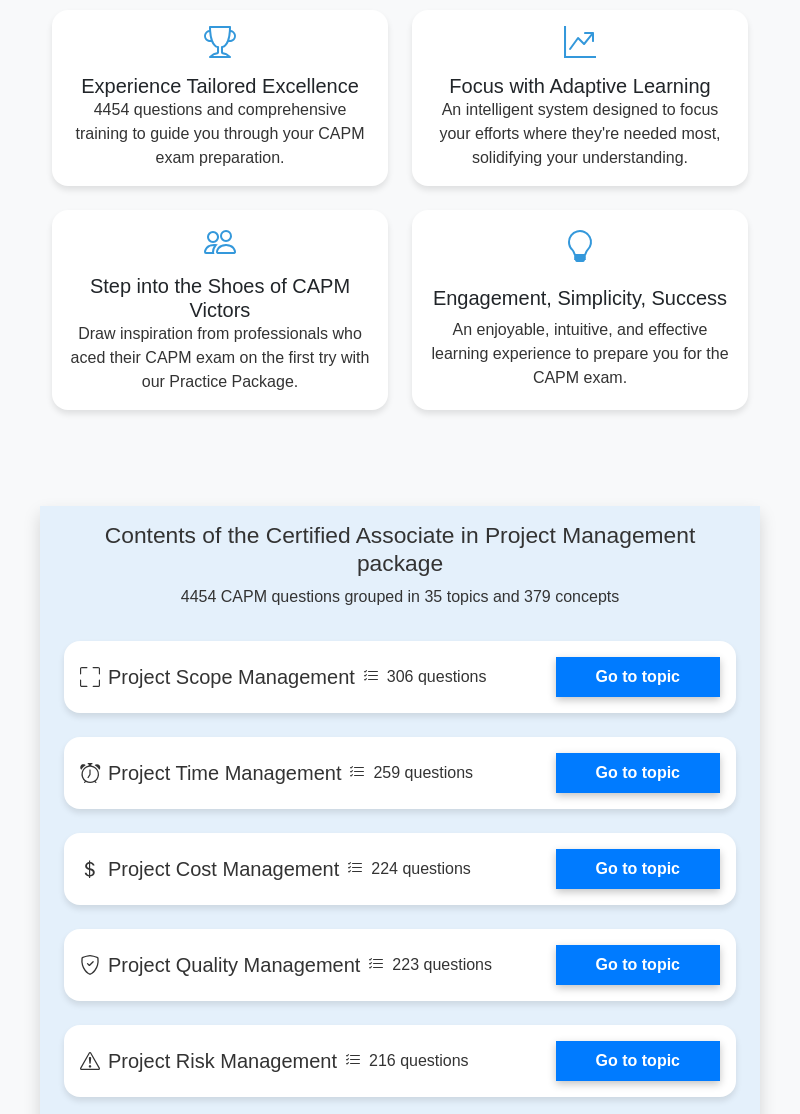click on "Go to topic" at bounding box center (638, 677) 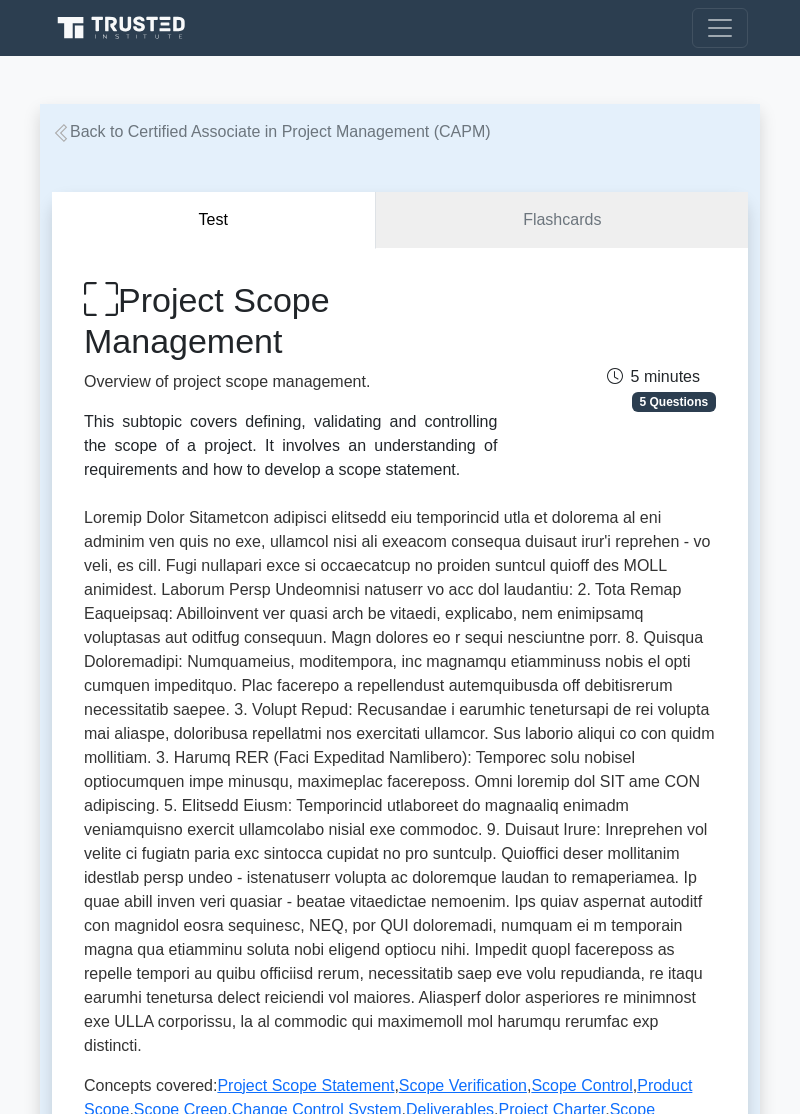 scroll, scrollTop: 0, scrollLeft: 0, axis: both 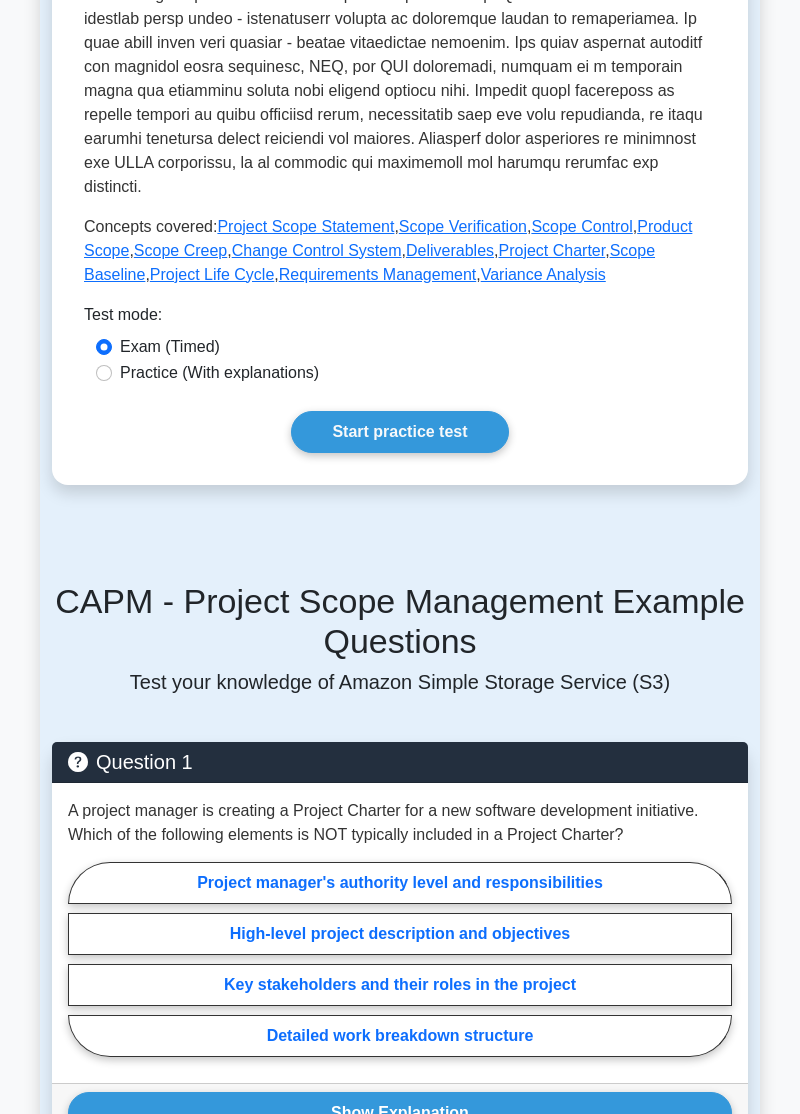 click on "Project manager's authority level and responsibilities" at bounding box center (400, 883) 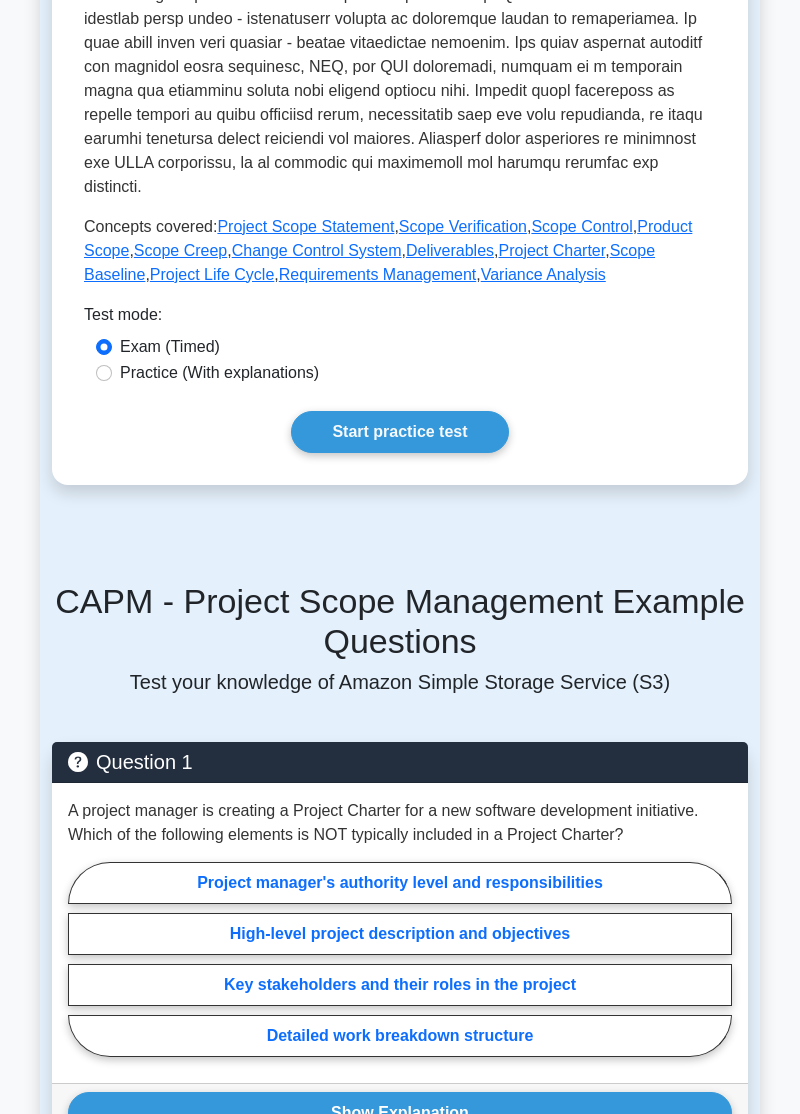 click on "Project manager's authority level and responsibilities" at bounding box center [74, 965] 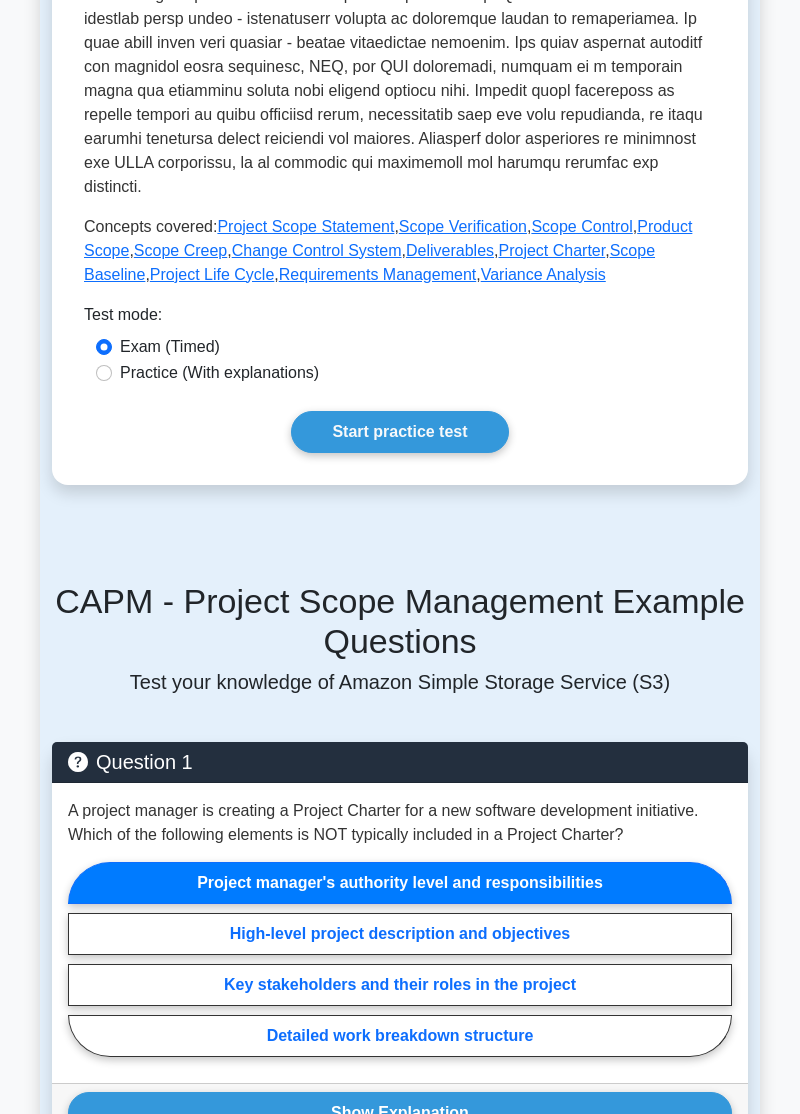 click on "Show Explanation" at bounding box center (400, 1113) 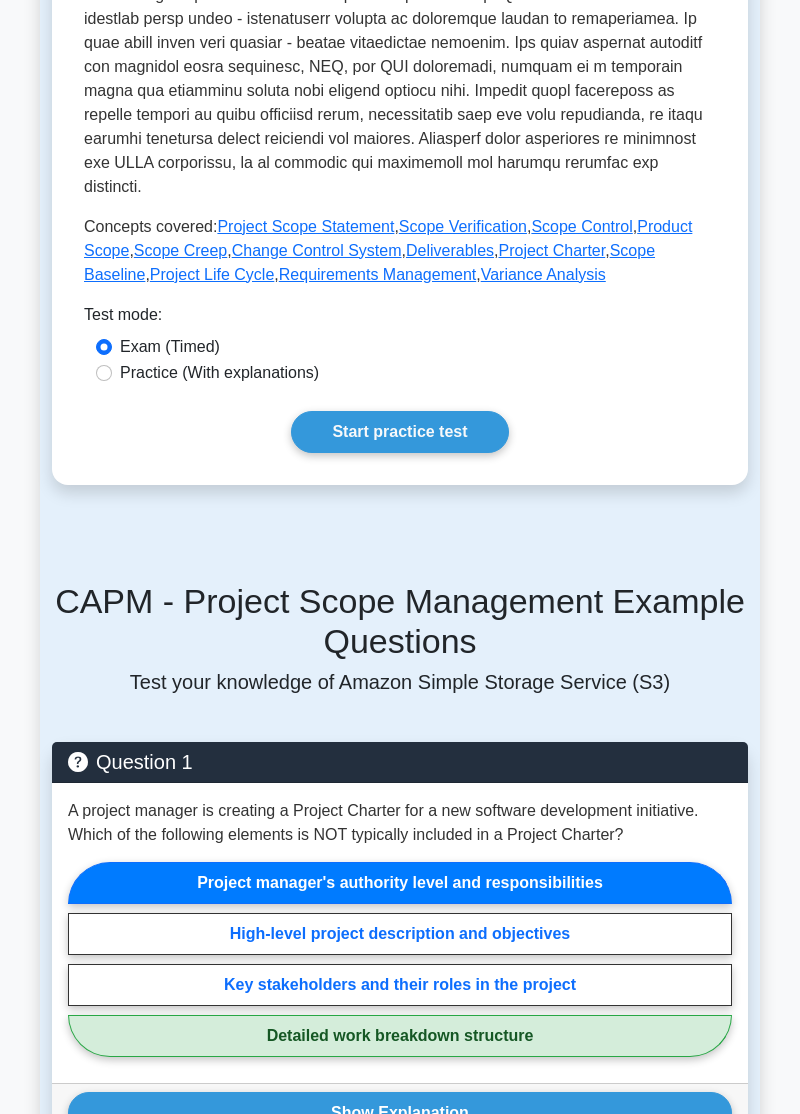 click on "Show Explanation" at bounding box center (400, 1113) 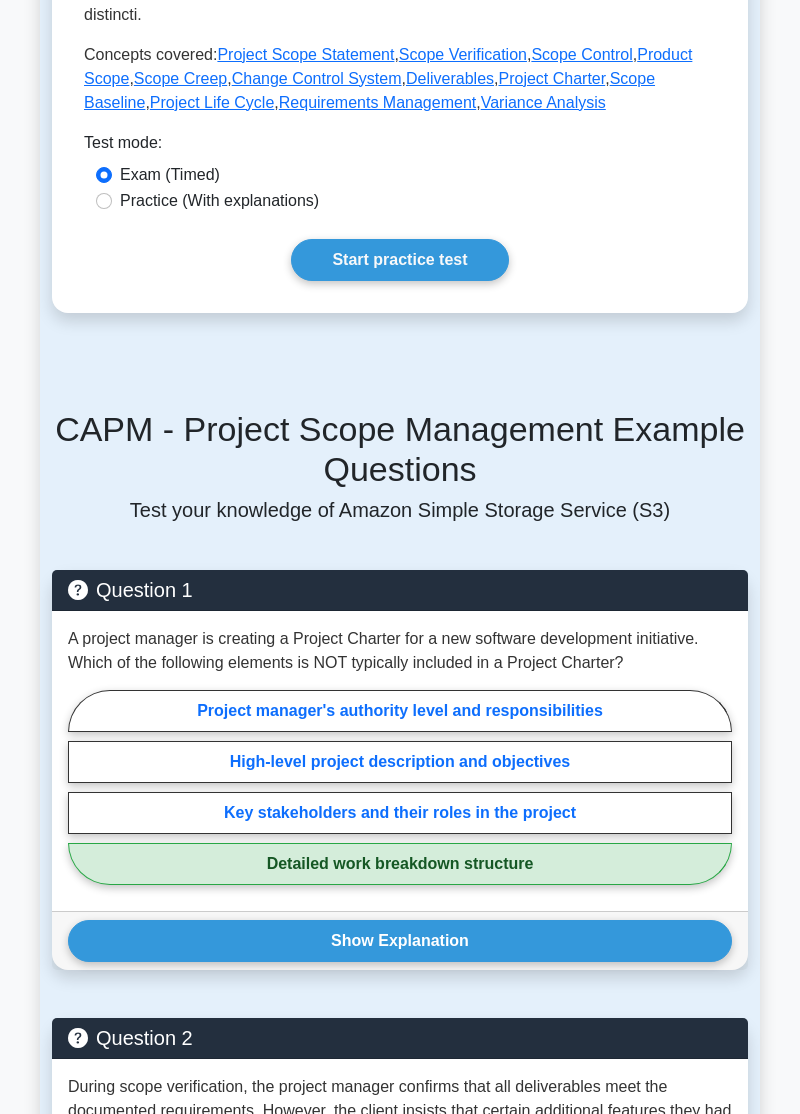 click on "Detailed work breakdown structure" at bounding box center [400, 864] 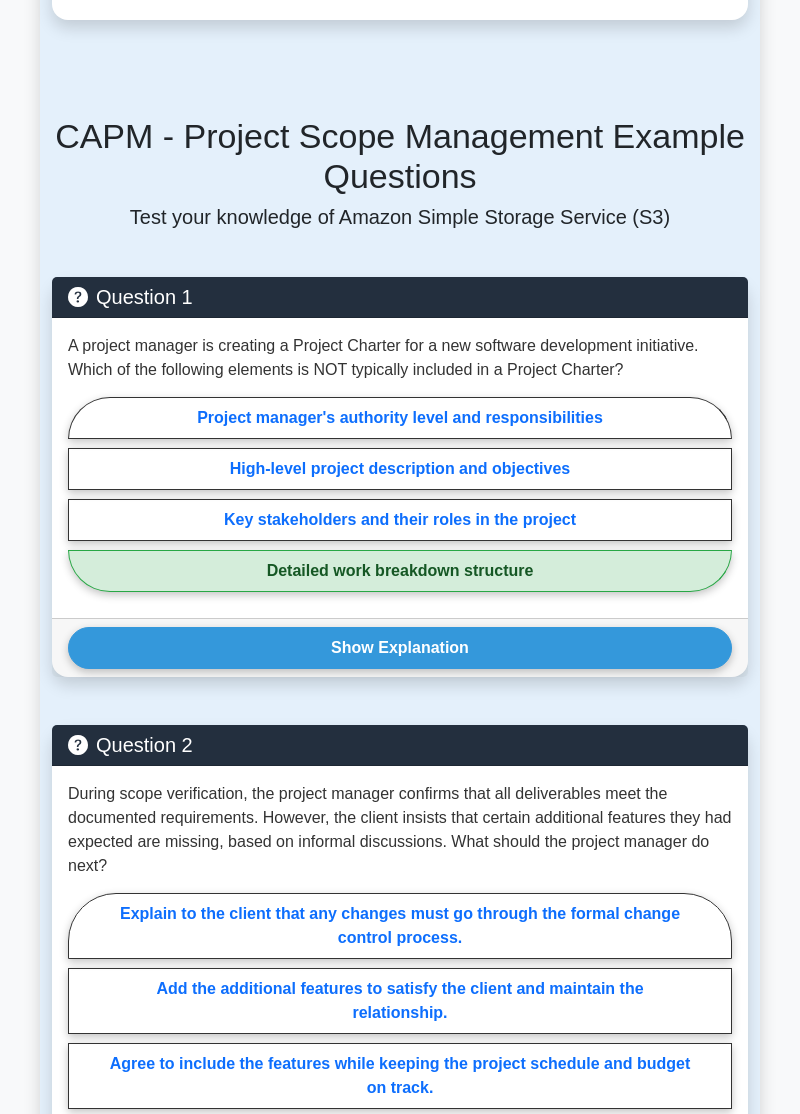 scroll, scrollTop: 1323, scrollLeft: 0, axis: vertical 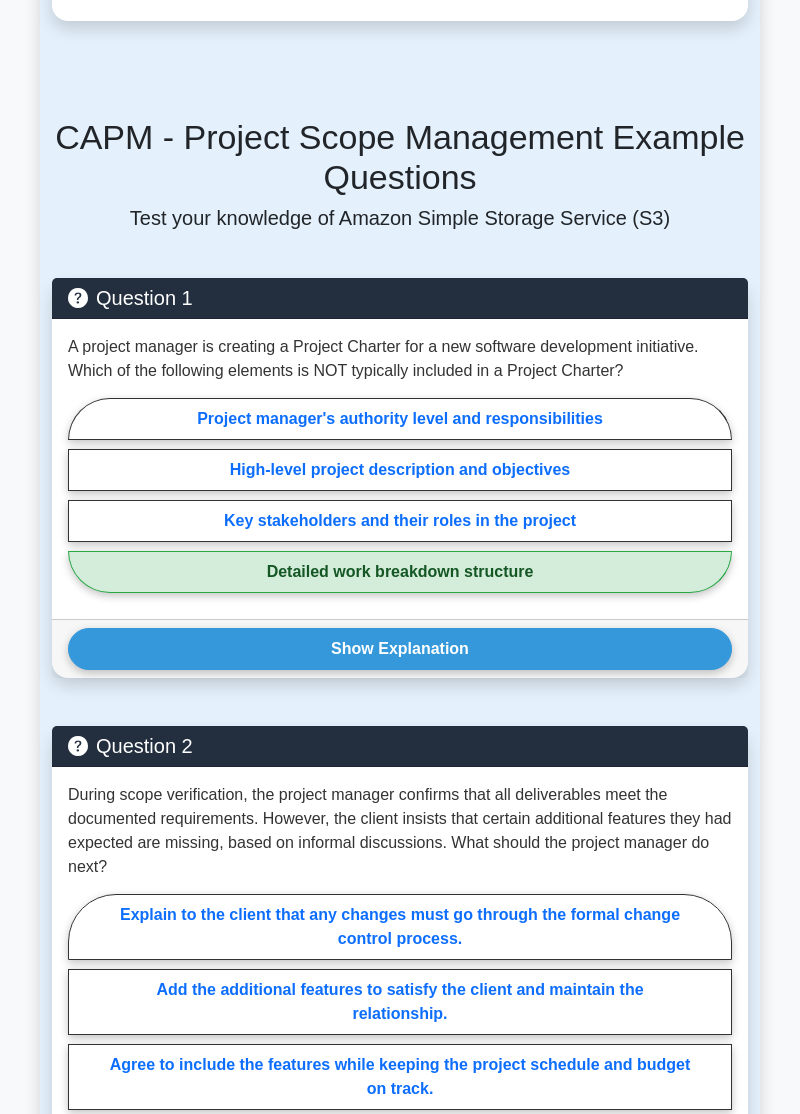 click on "Advise the client that adding unplanned features is not feasible at this stage." at bounding box center [400, 1152] 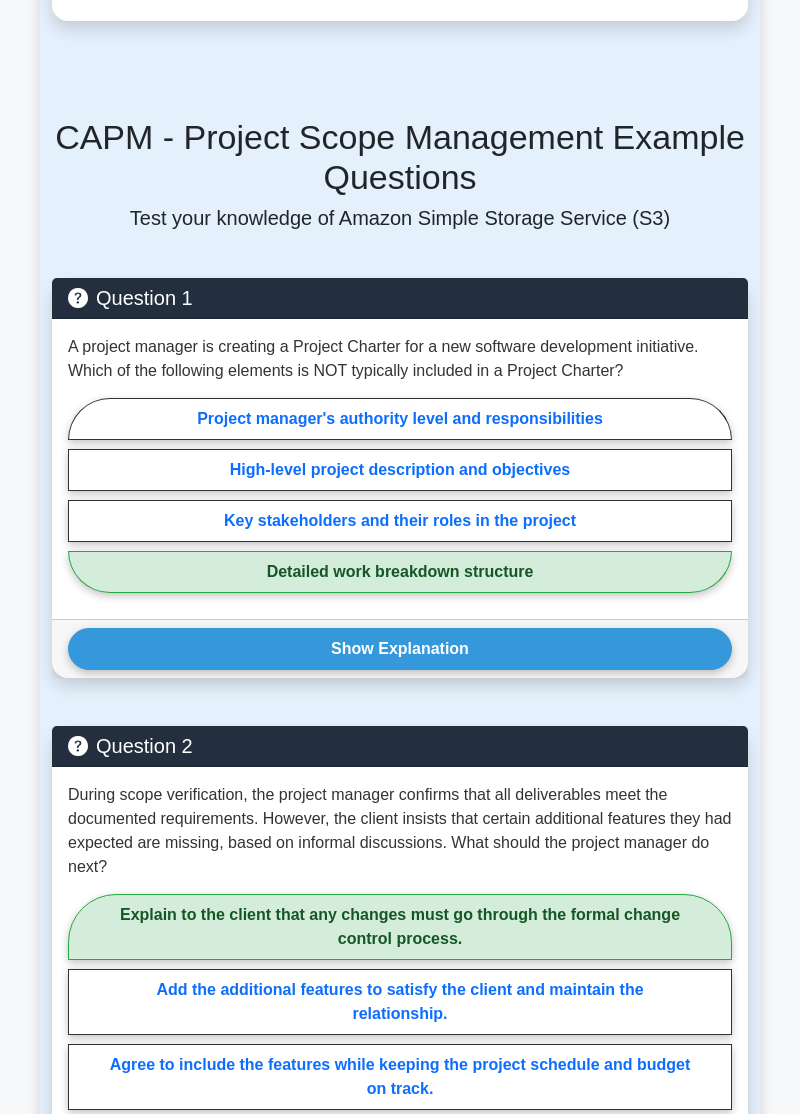 click on "Explain to the client that any changes must go through the formal change control process." at bounding box center (400, 927) 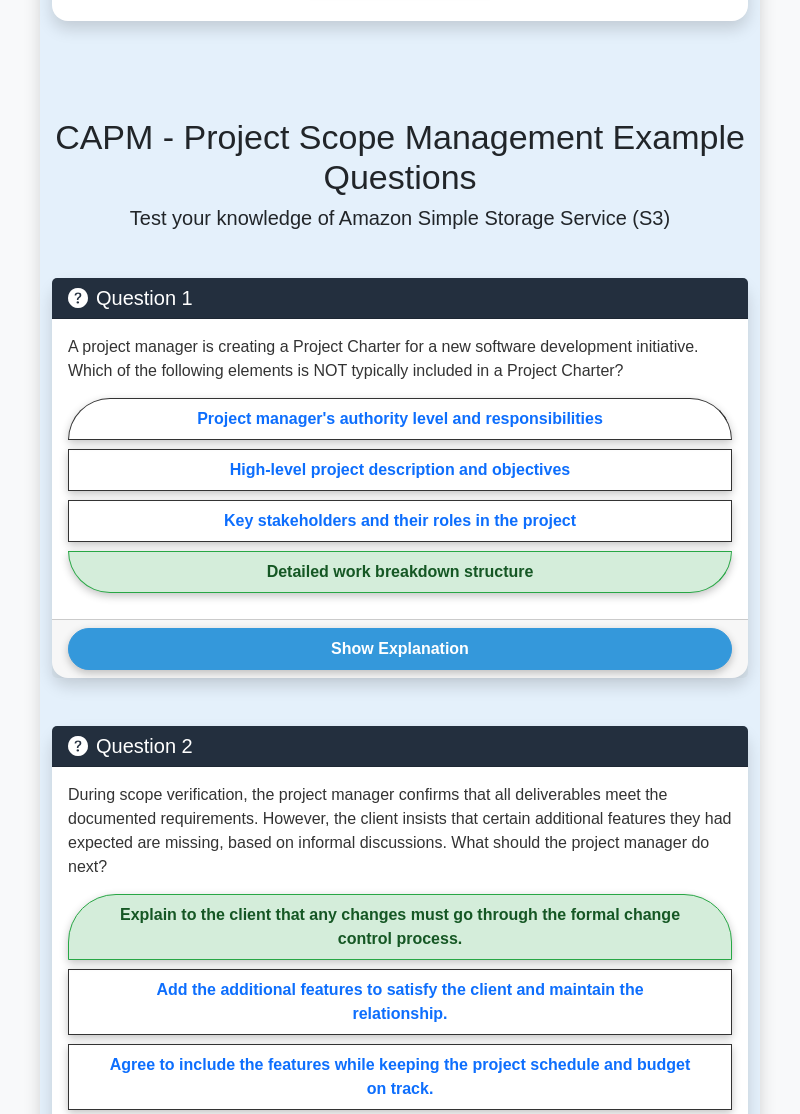 click on "Explain to the client that any changes must go through the formal change control process." at bounding box center [74, 1045] 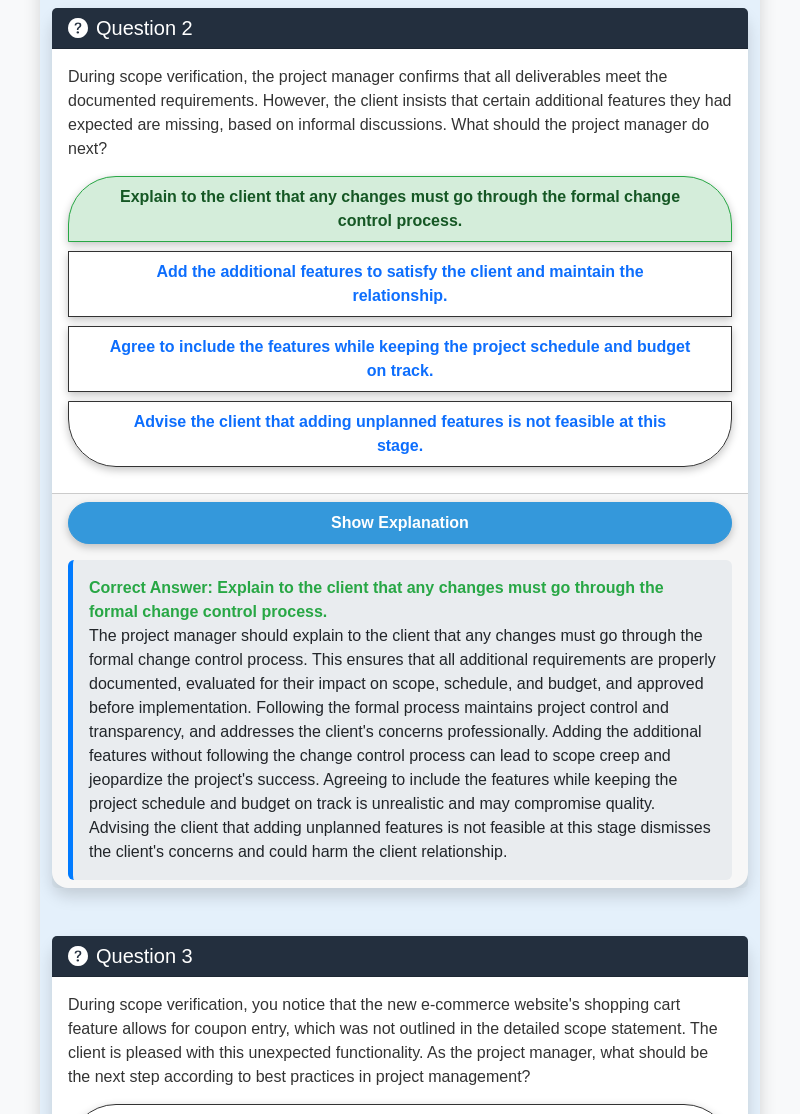scroll, scrollTop: 2245, scrollLeft: 0, axis: vertical 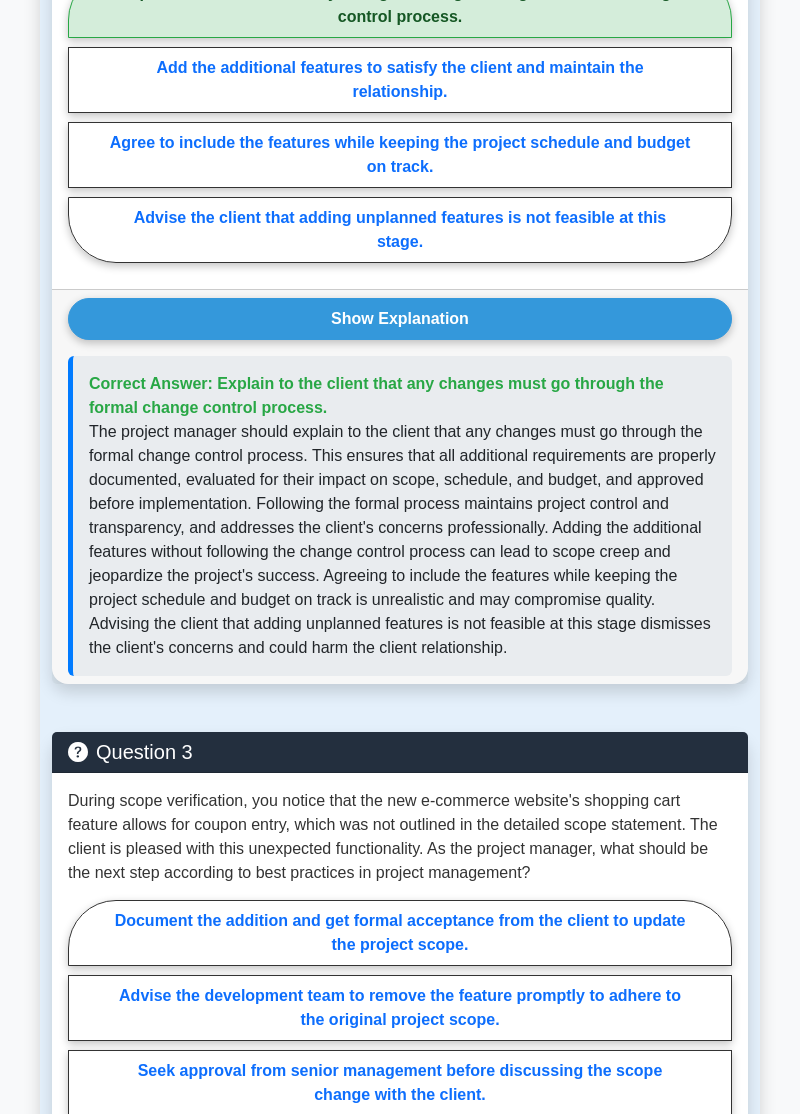 click on "Document the addition and get formal acceptance from the client to update the project scope." at bounding box center (400, 933) 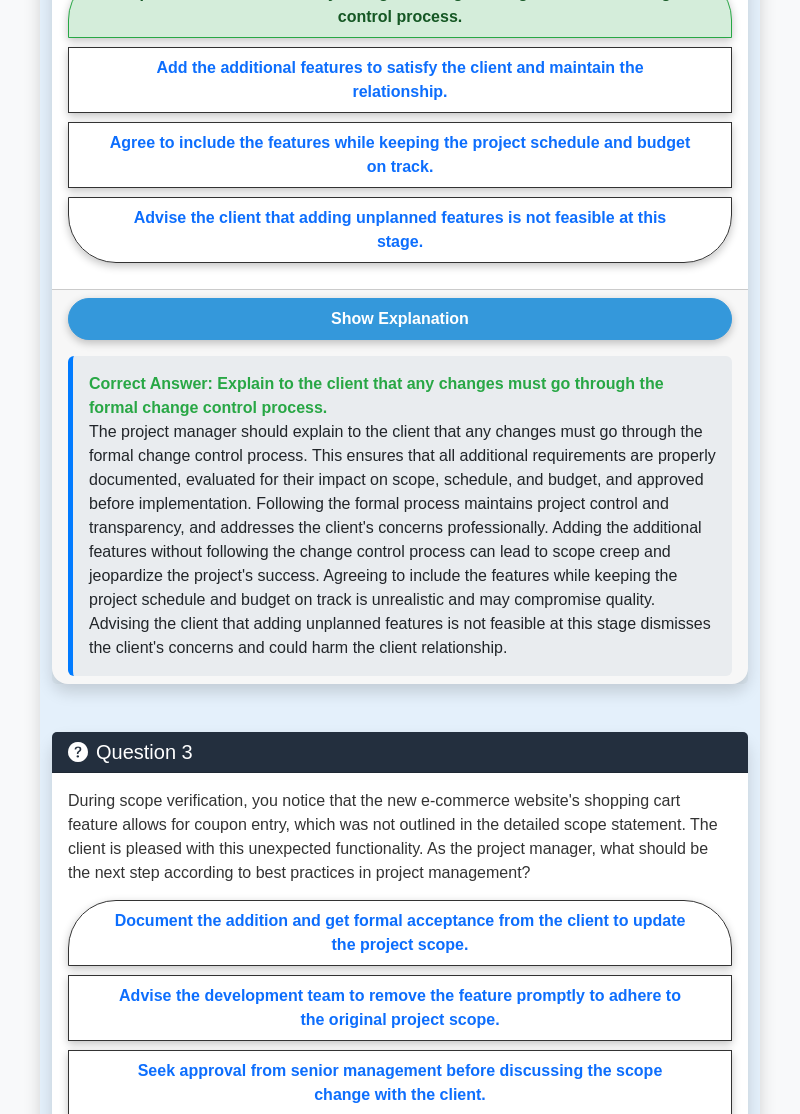 click on "Document the addition and get formal acceptance from the client to update the project scope." at bounding box center [74, 1051] 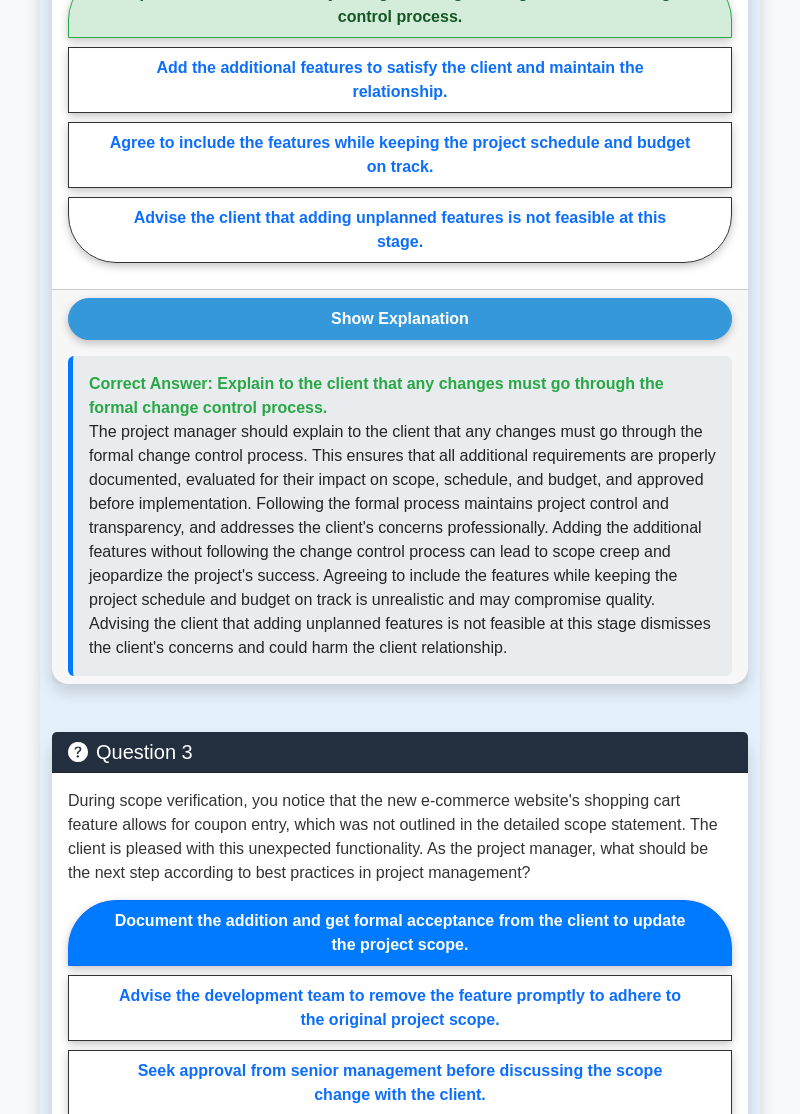 click on "Seek approval from senior management before discussing the scope change with the client." at bounding box center (400, 1083) 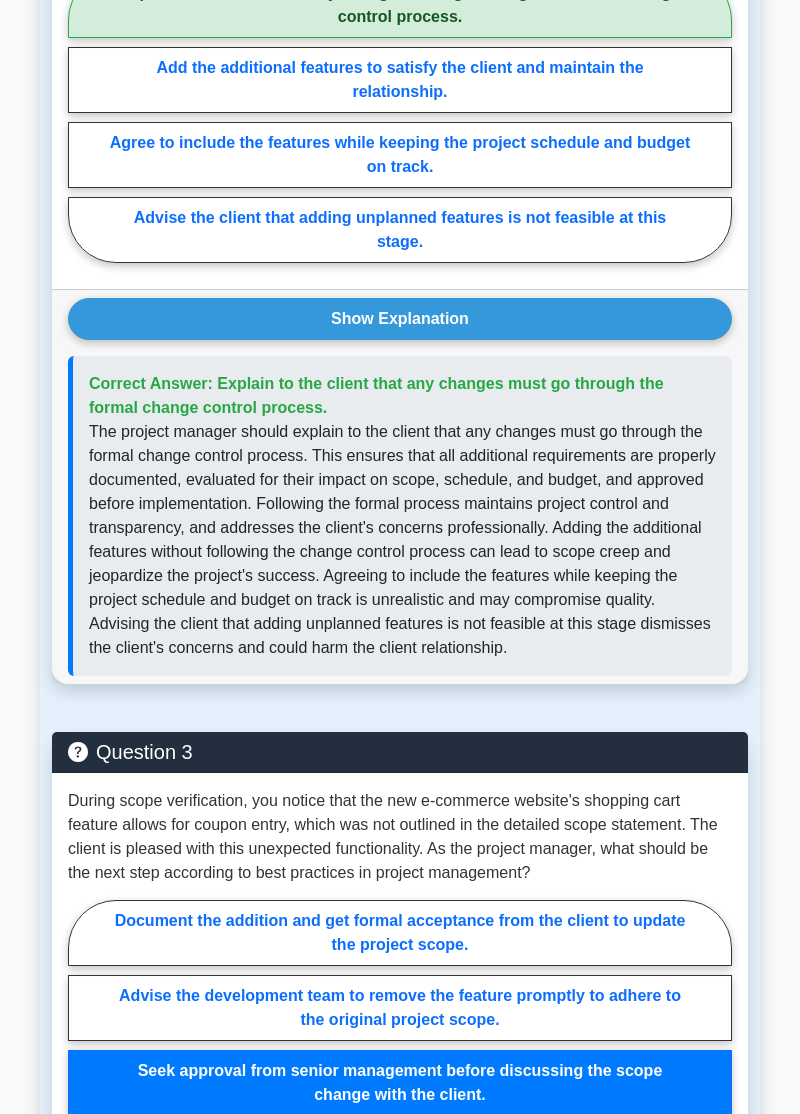 click on "Show Explanation" at bounding box center (400, 1247) 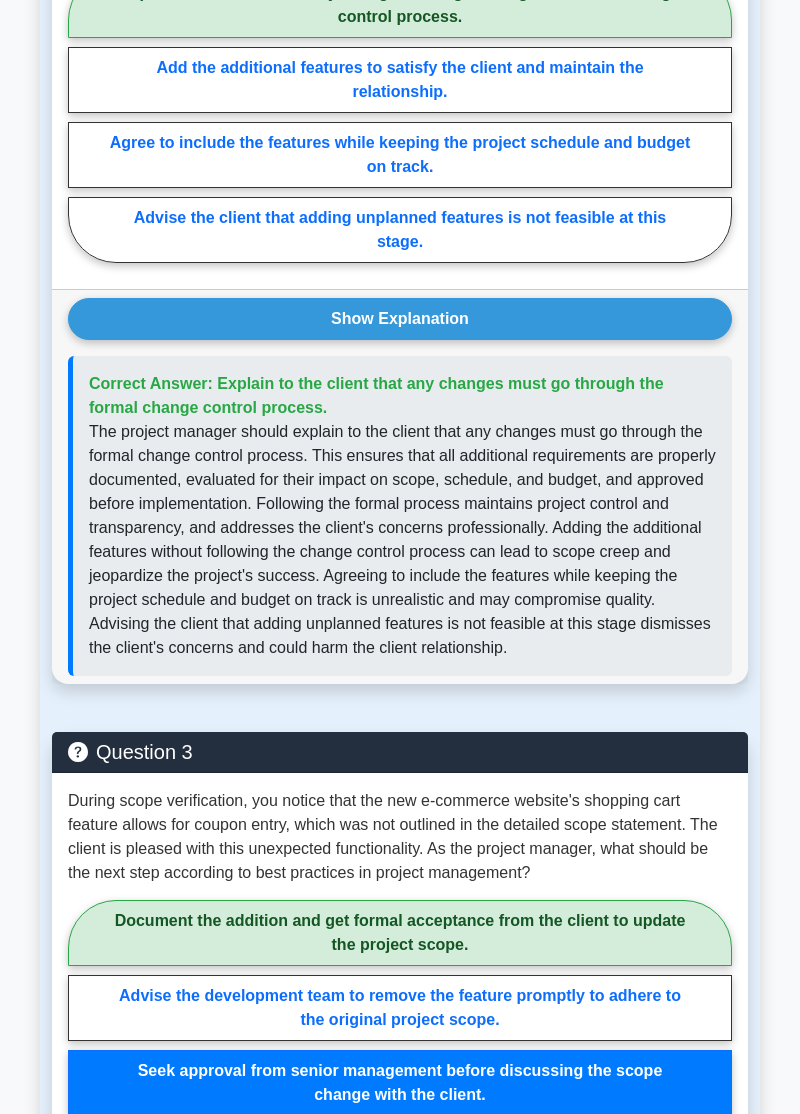 click on "Document the addition and get formal acceptance from the client to update the project scope." at bounding box center [400, 933] 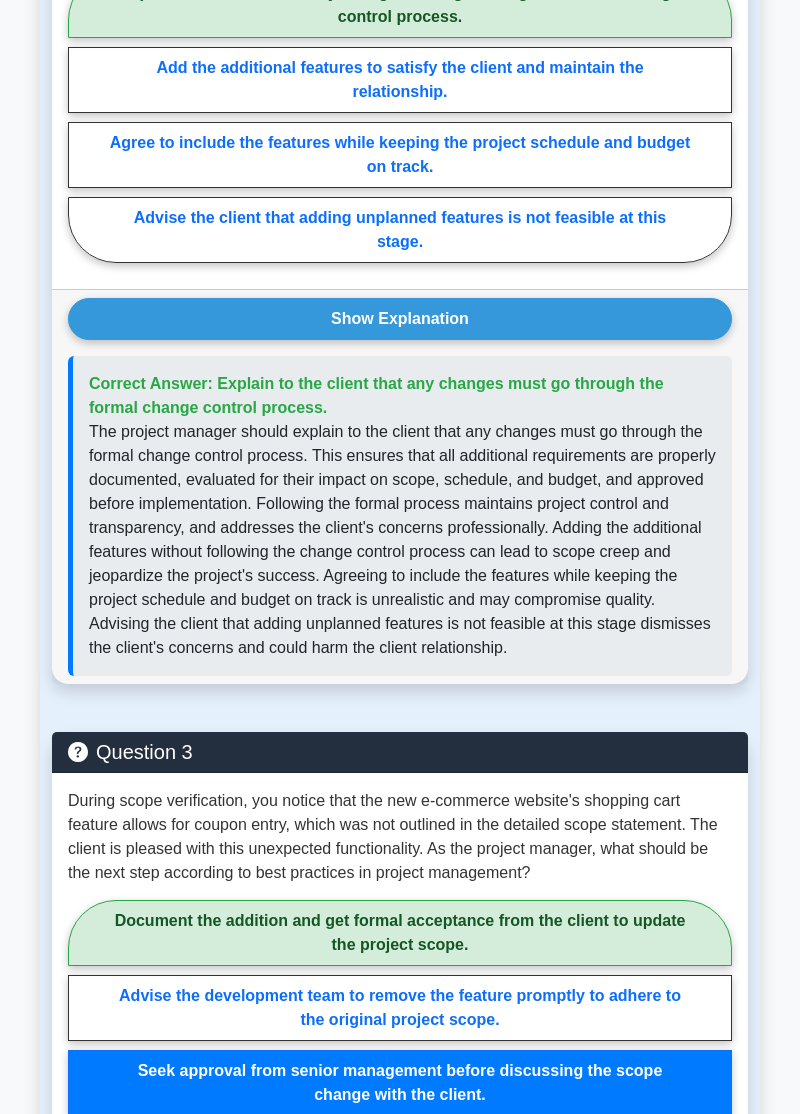 click on "Document the addition and get formal acceptance from the client to update the project scope." at bounding box center [74, 1051] 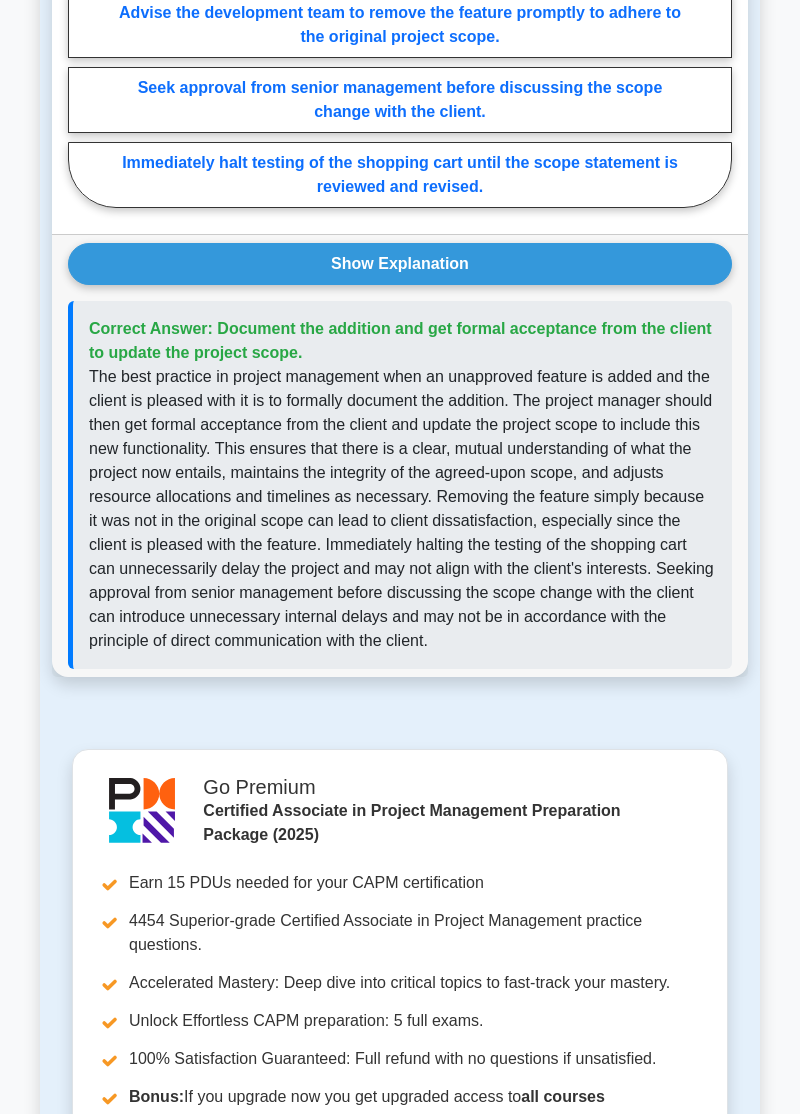 click on "Upgrade to Premium" at bounding box center [224, 1176] 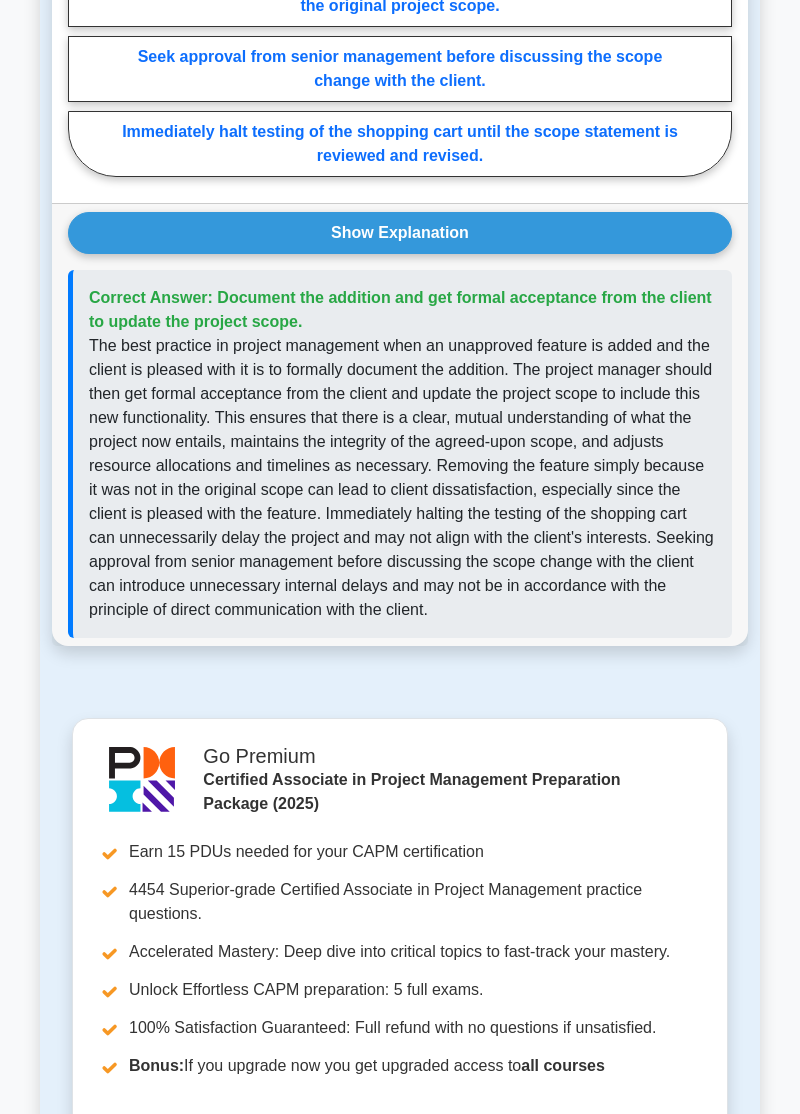 scroll, scrollTop: 3322, scrollLeft: 0, axis: vertical 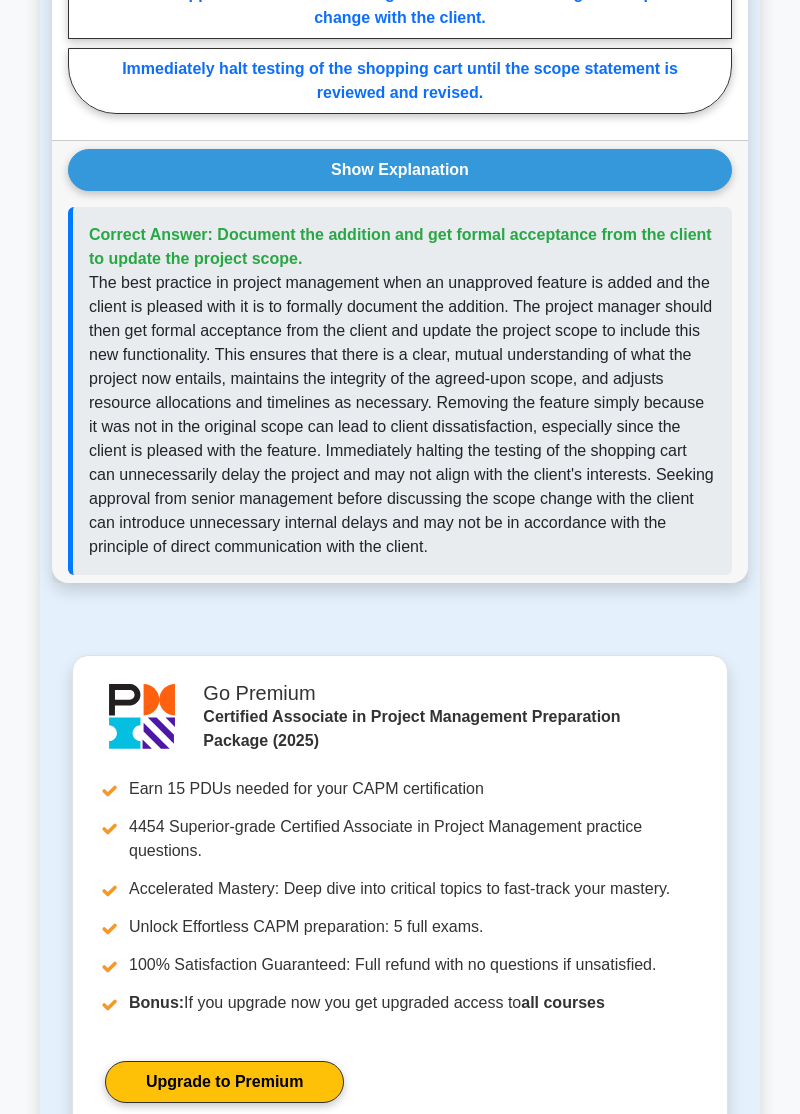 click on "Upgrade to Premium" at bounding box center (224, 1082) 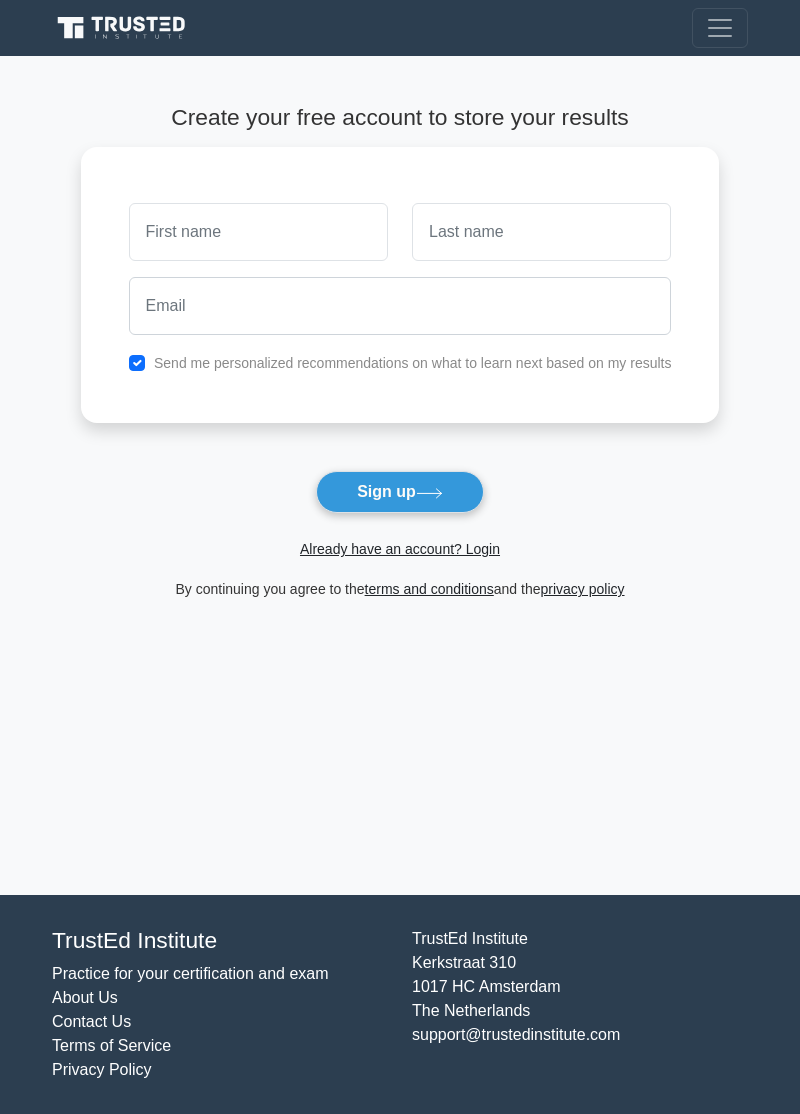scroll, scrollTop: 0, scrollLeft: 0, axis: both 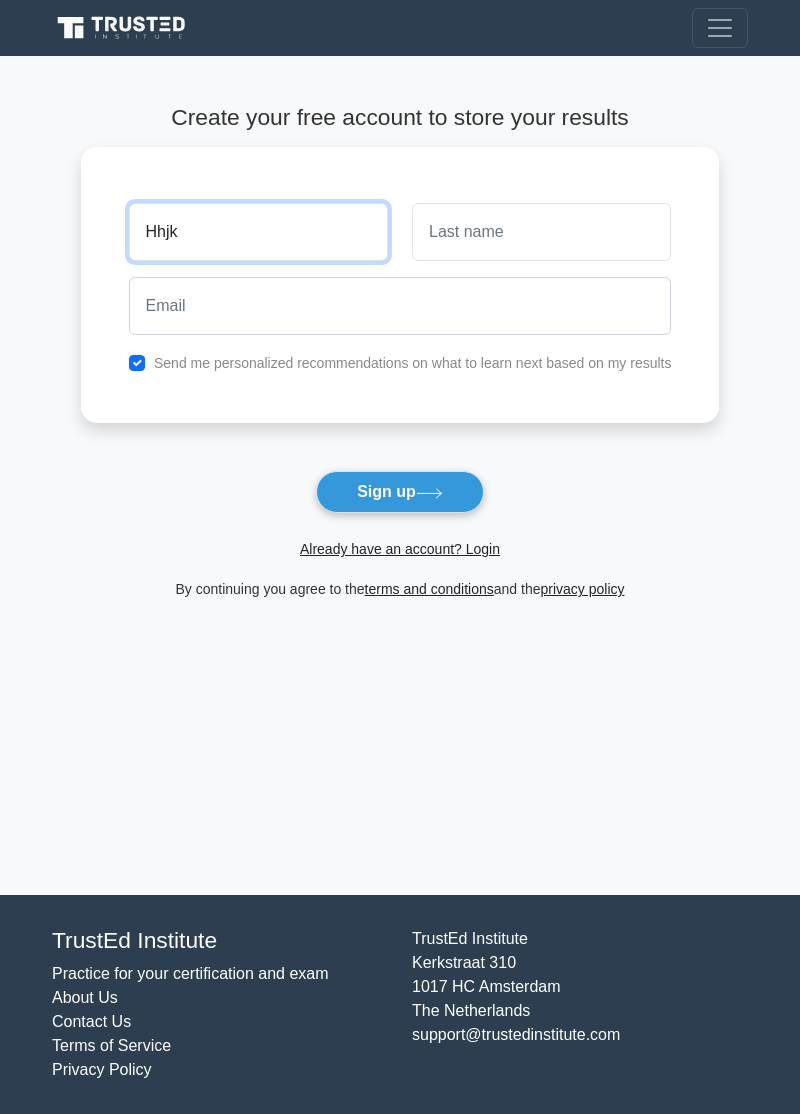 type on "Hhjk" 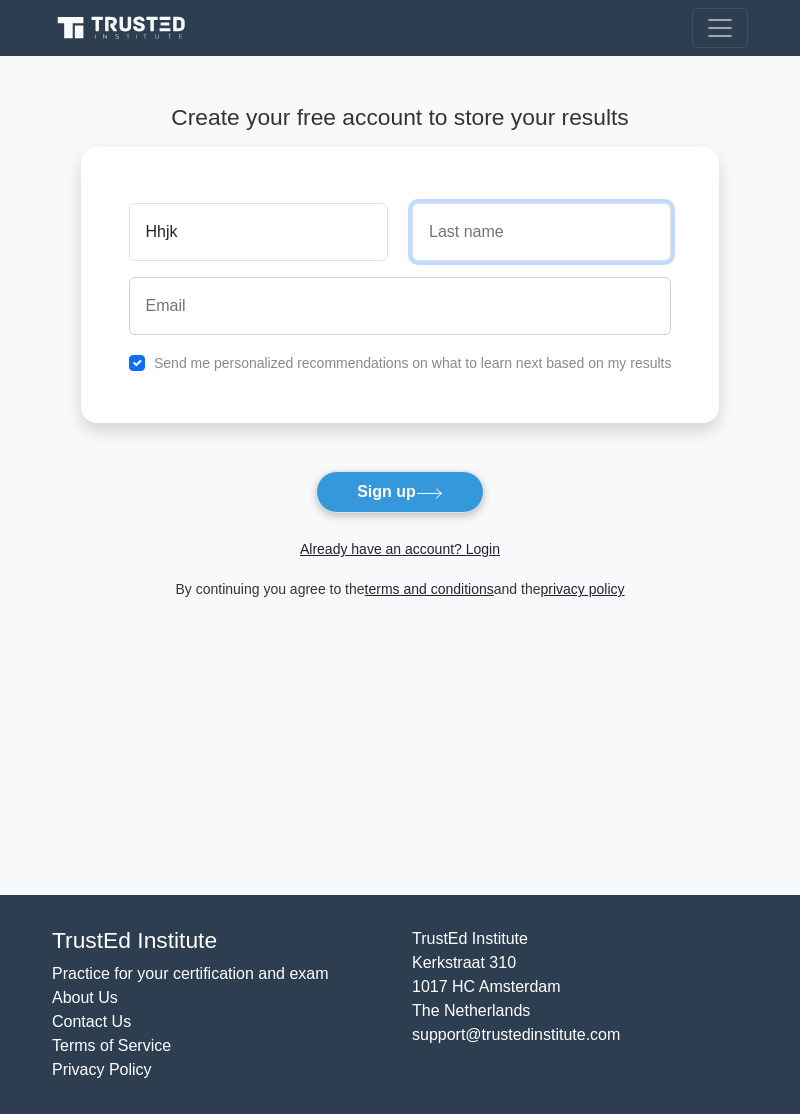 click at bounding box center (541, 232) 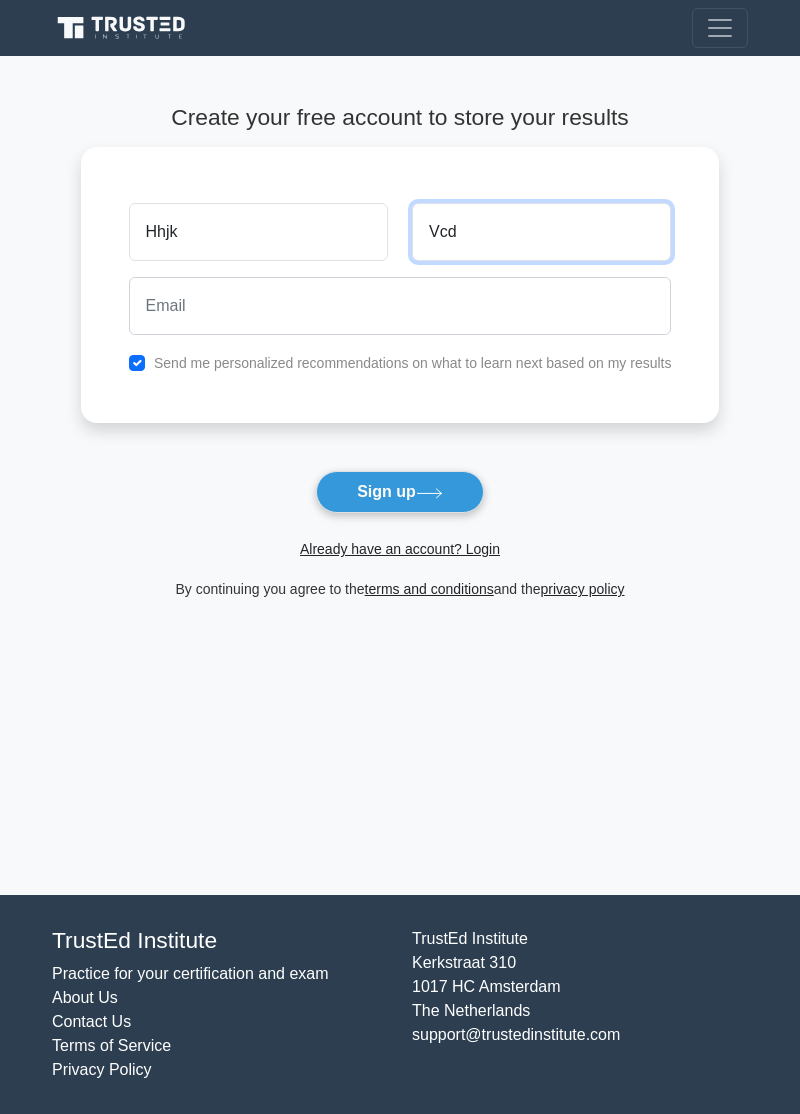 type on "Vcd" 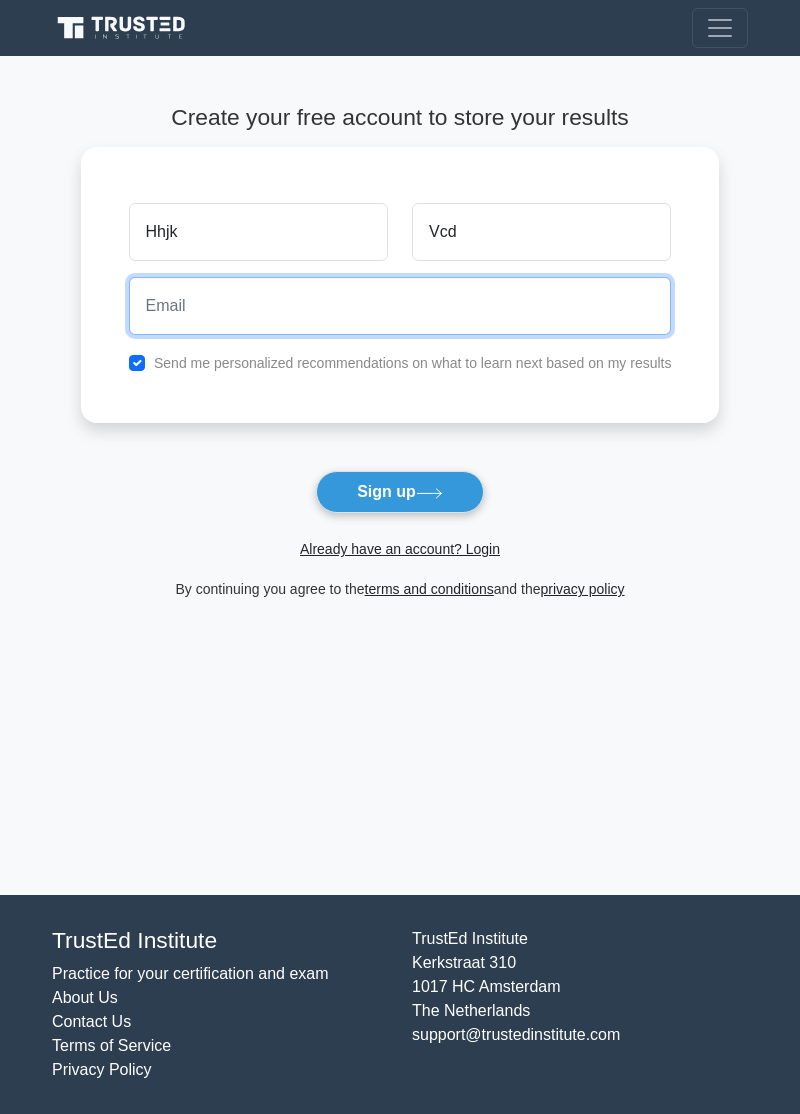 click at bounding box center [400, 306] 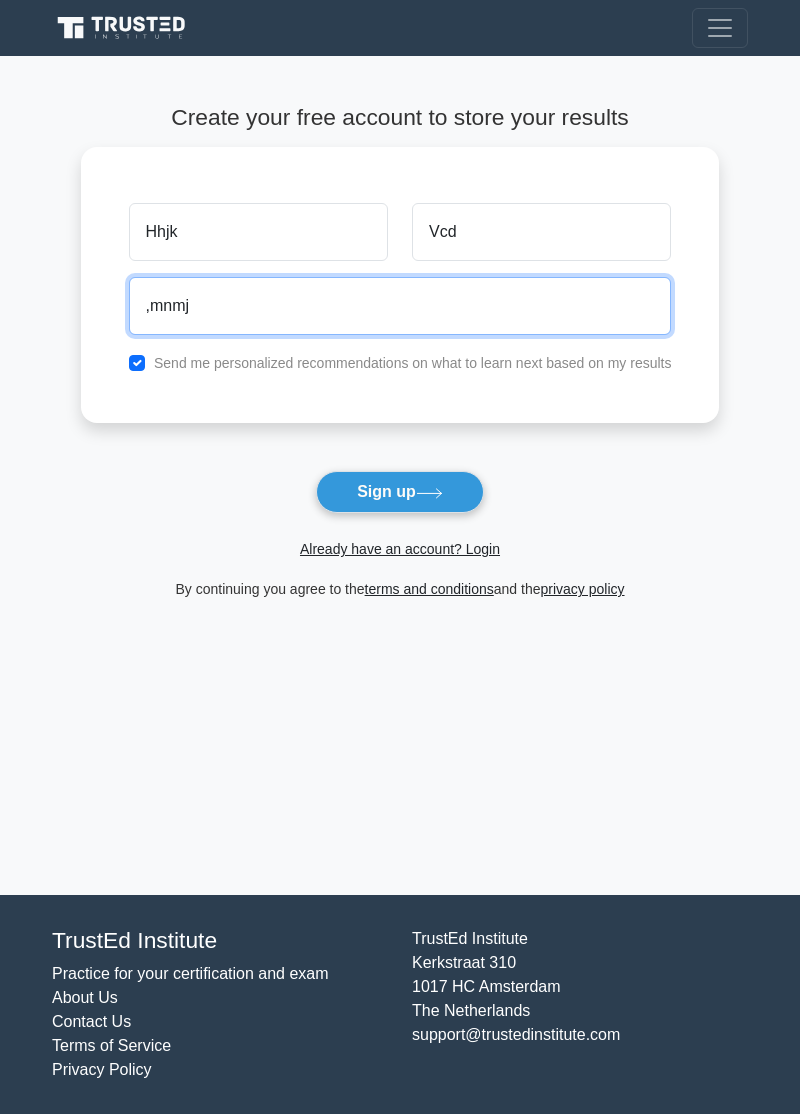 type on ",mnmj" 